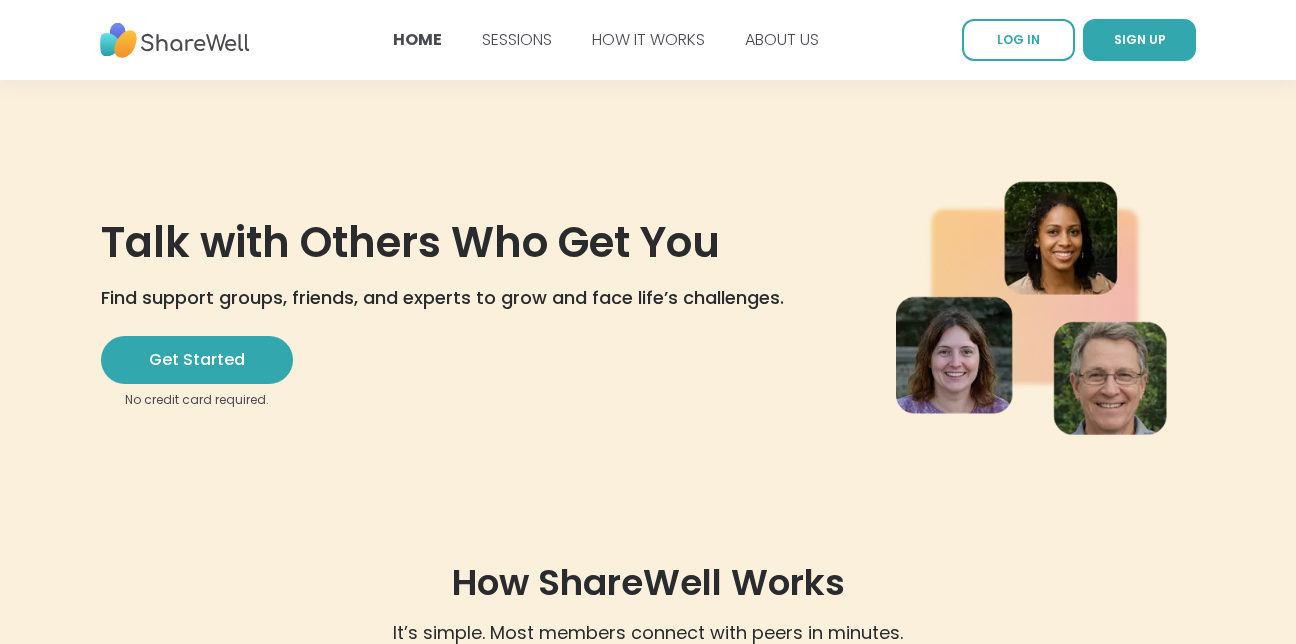 scroll, scrollTop: 0, scrollLeft: 0, axis: both 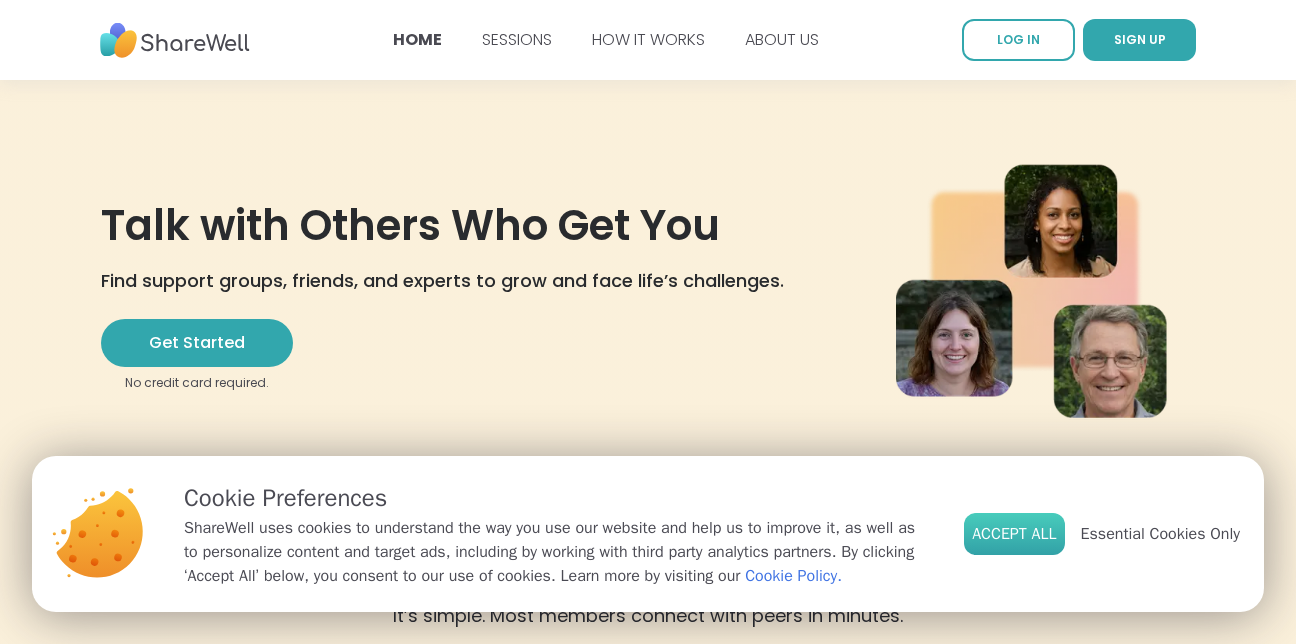 click on "Accept All" at bounding box center [1014, 534] 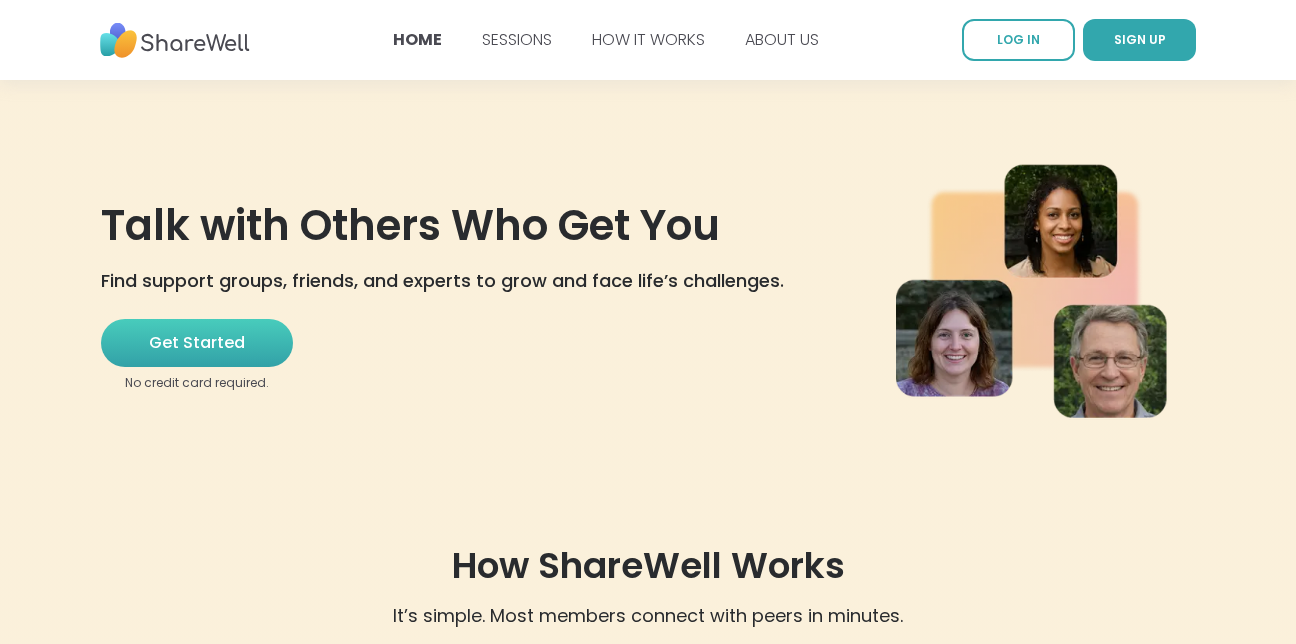 click on "Get Started" at bounding box center (197, 343) 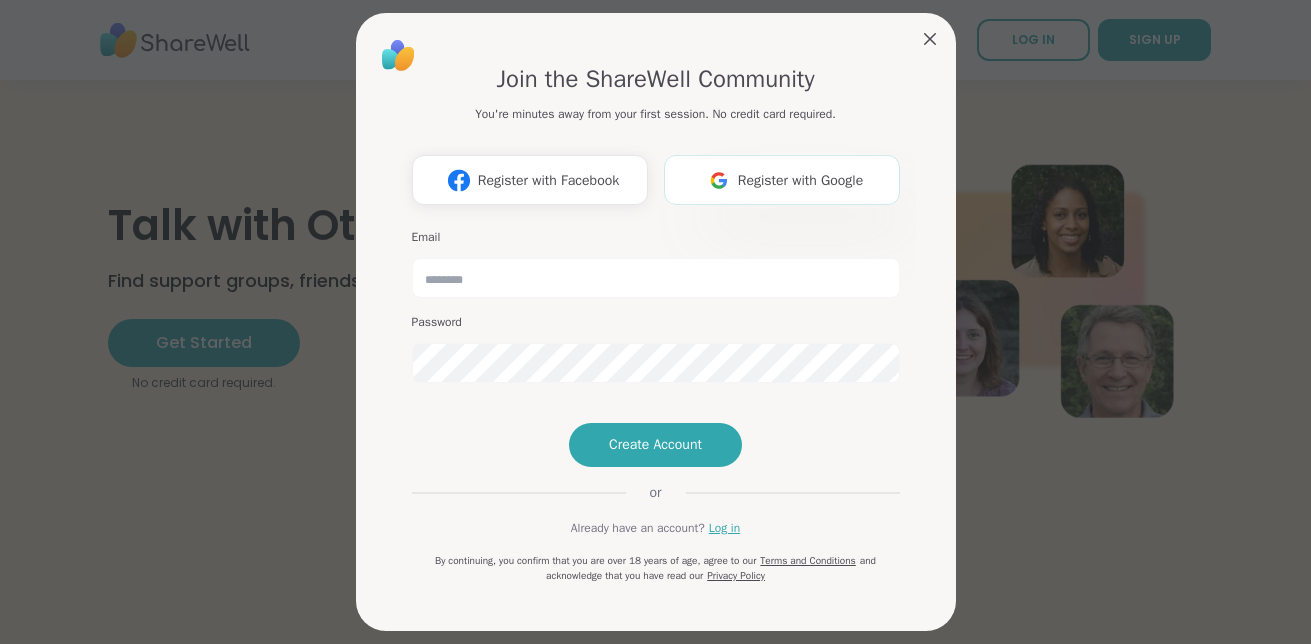 click on "Register with Google" at bounding box center (801, 180) 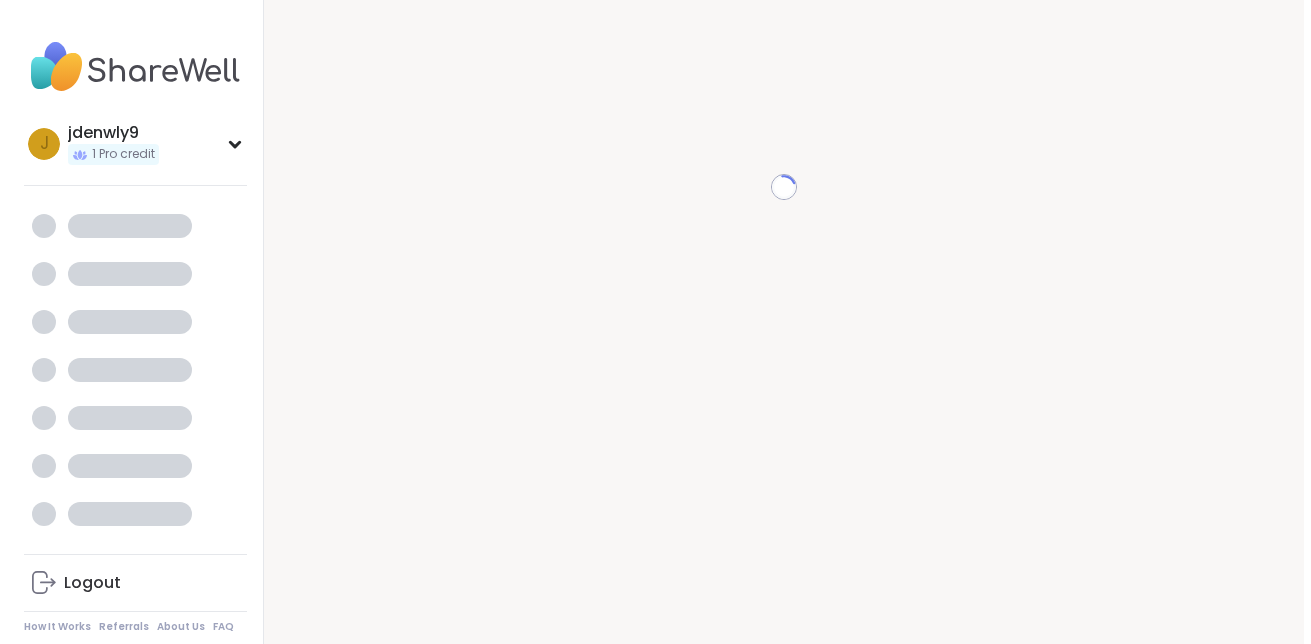 scroll, scrollTop: 0, scrollLeft: 0, axis: both 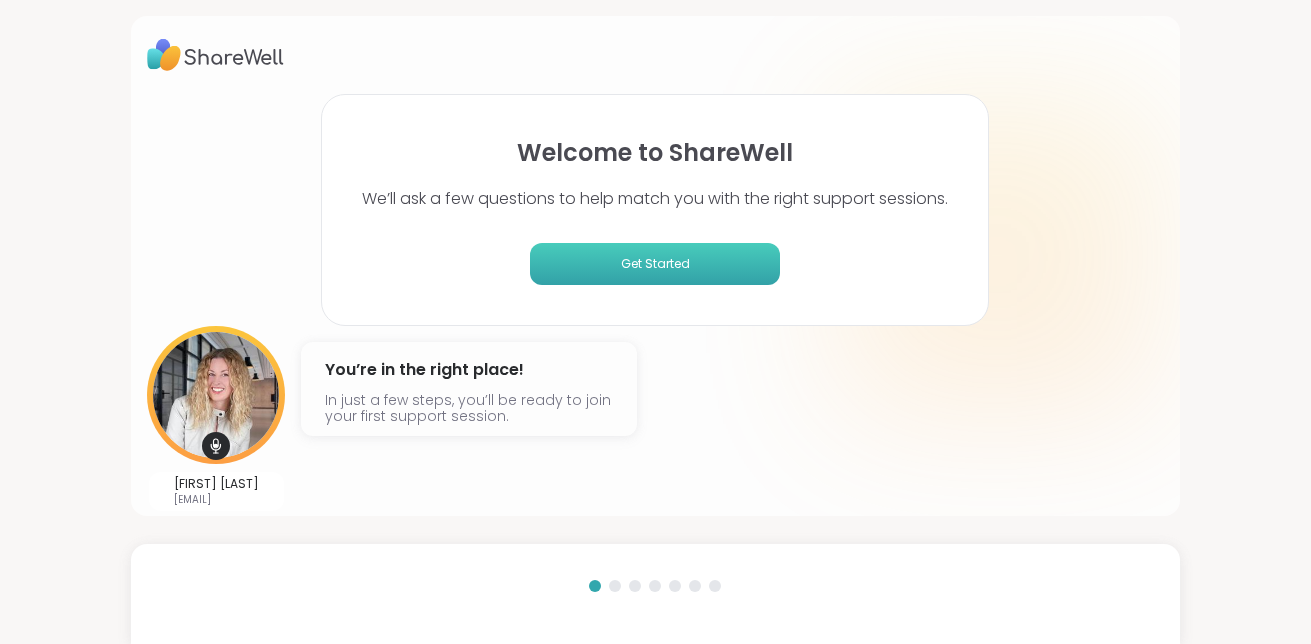 click on "Get Started" at bounding box center (655, 264) 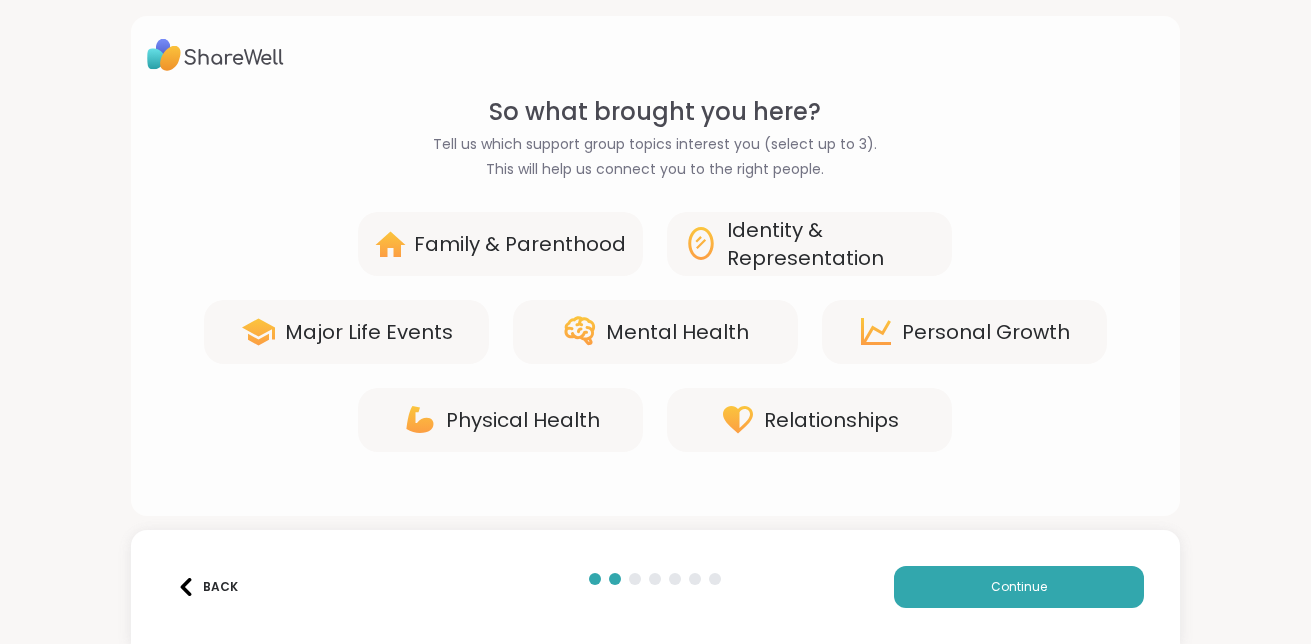 click on "Identity & Representation" at bounding box center [831, 244] 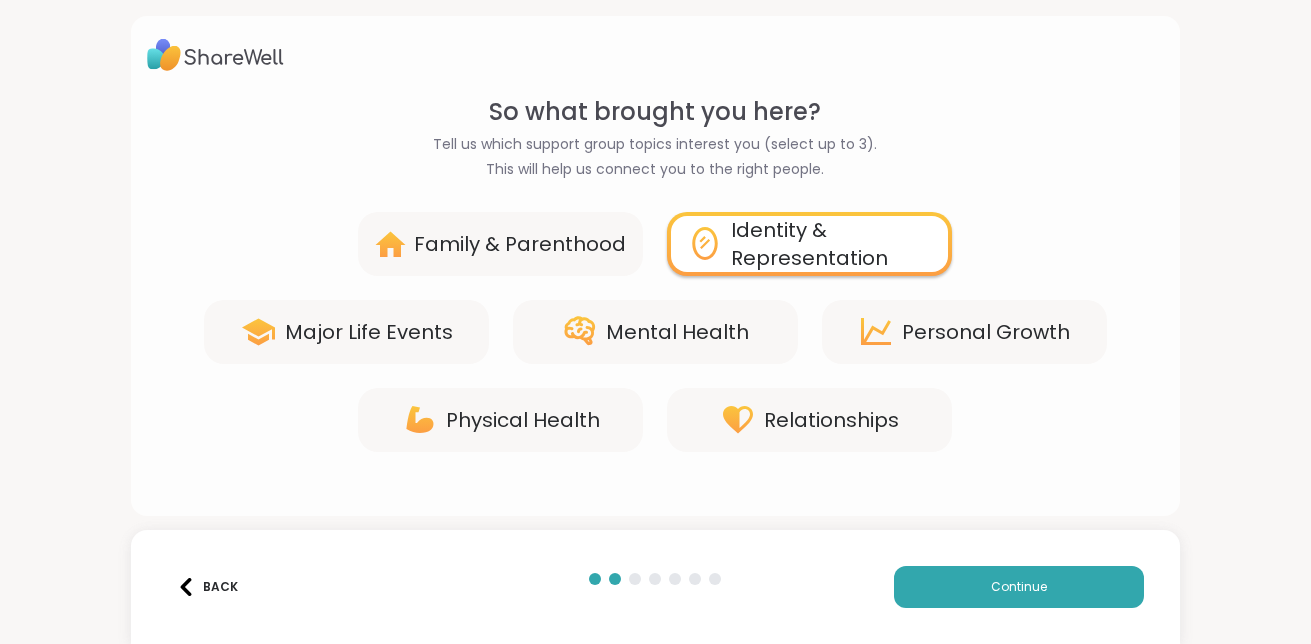 click on "Mental Health" at bounding box center [655, 332] 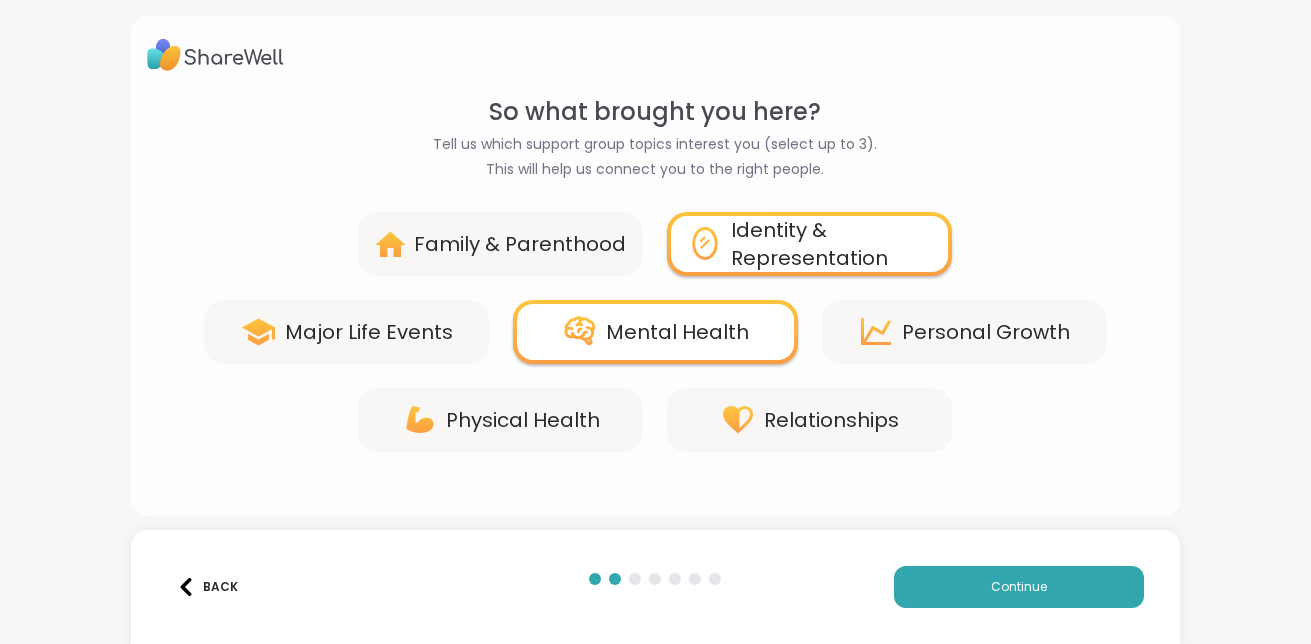 click on "Physical Health" at bounding box center (500, 420) 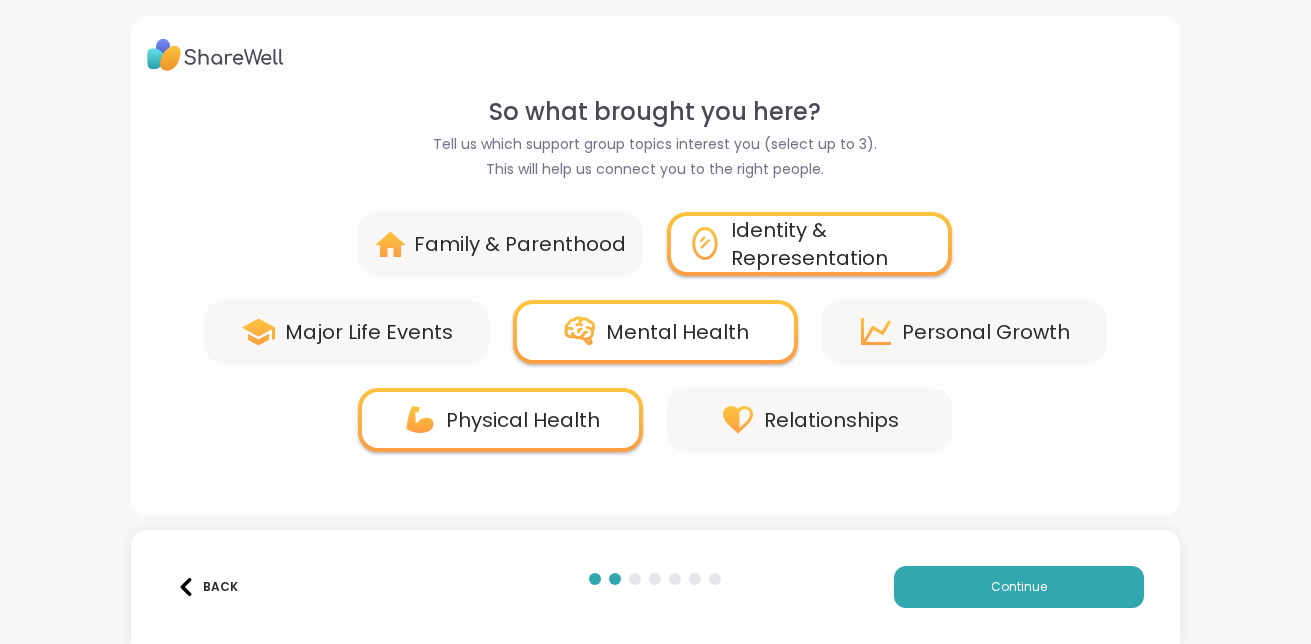 click on "Relationships" at bounding box center (831, 420) 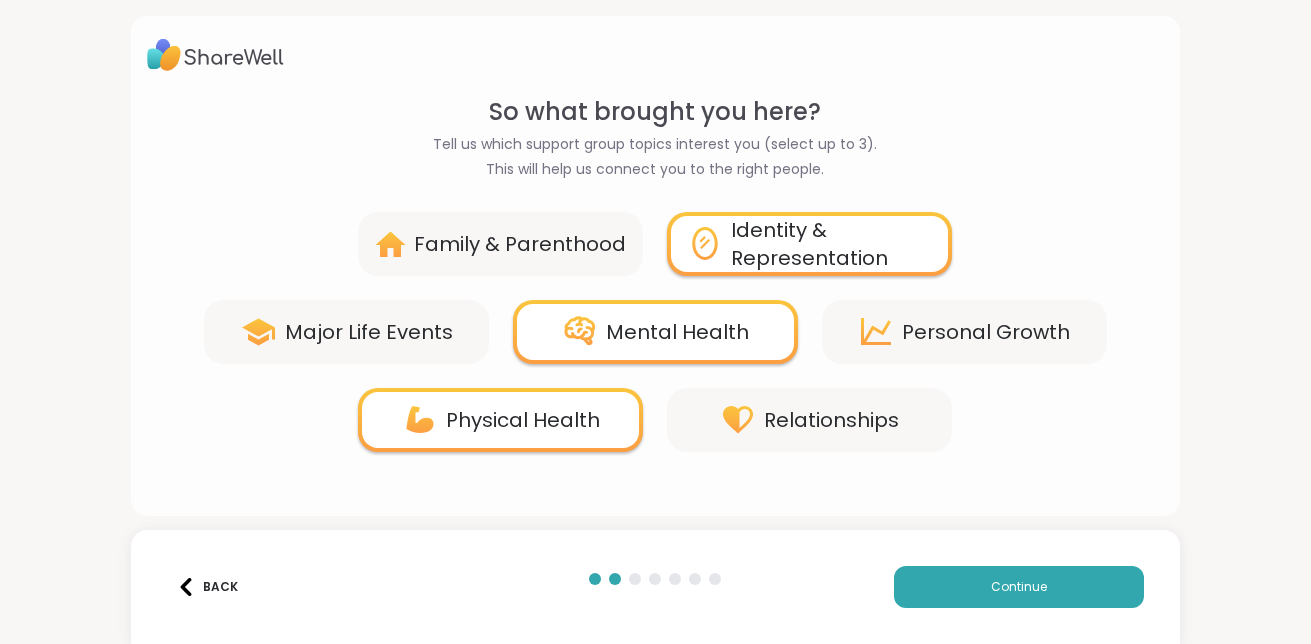 click on "Personal Growth" at bounding box center (986, 332) 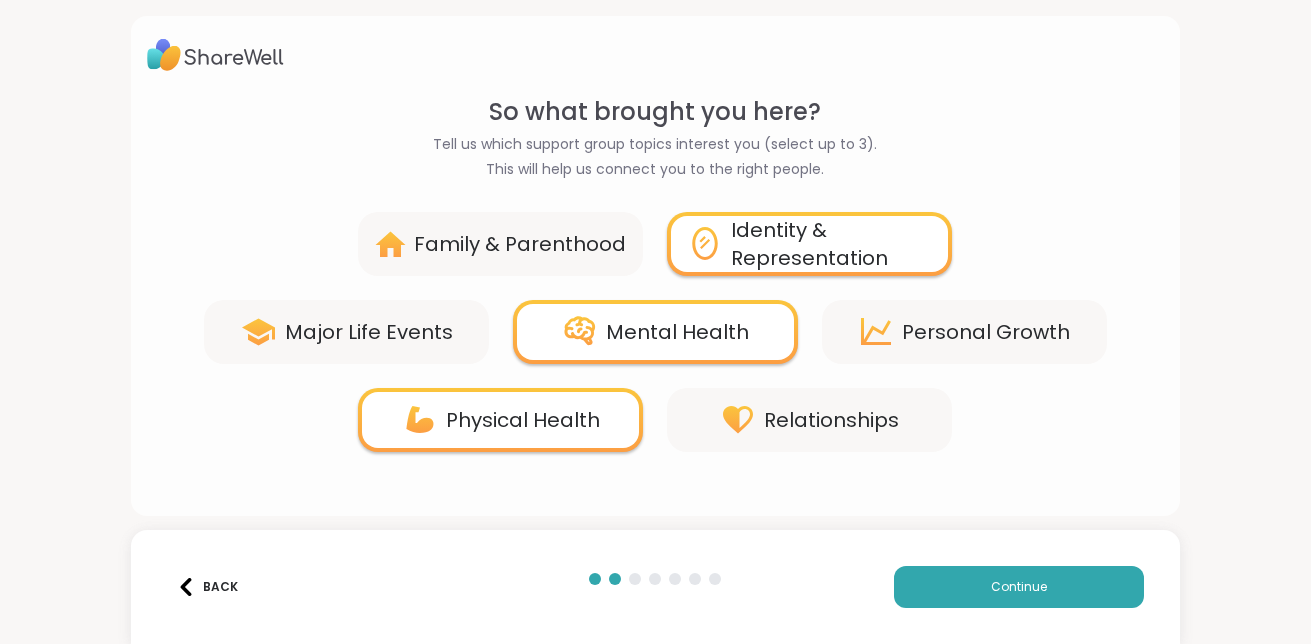 click on "Major Life Events" at bounding box center (369, 332) 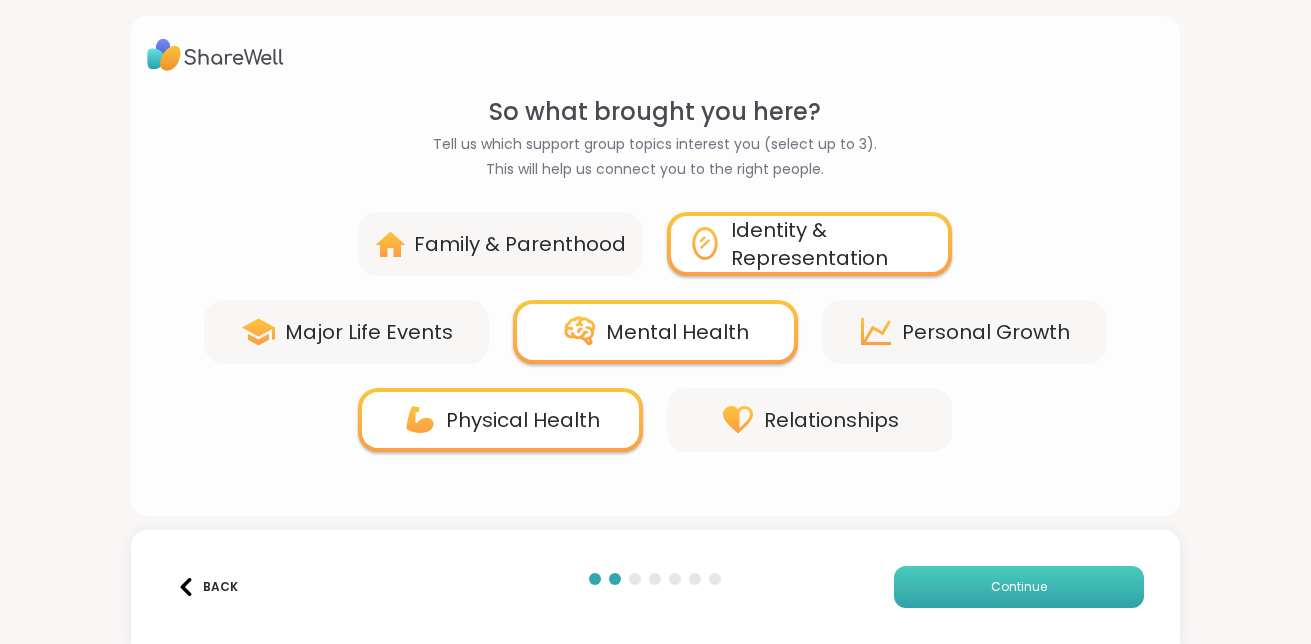 click on "Continue" at bounding box center (1019, 587) 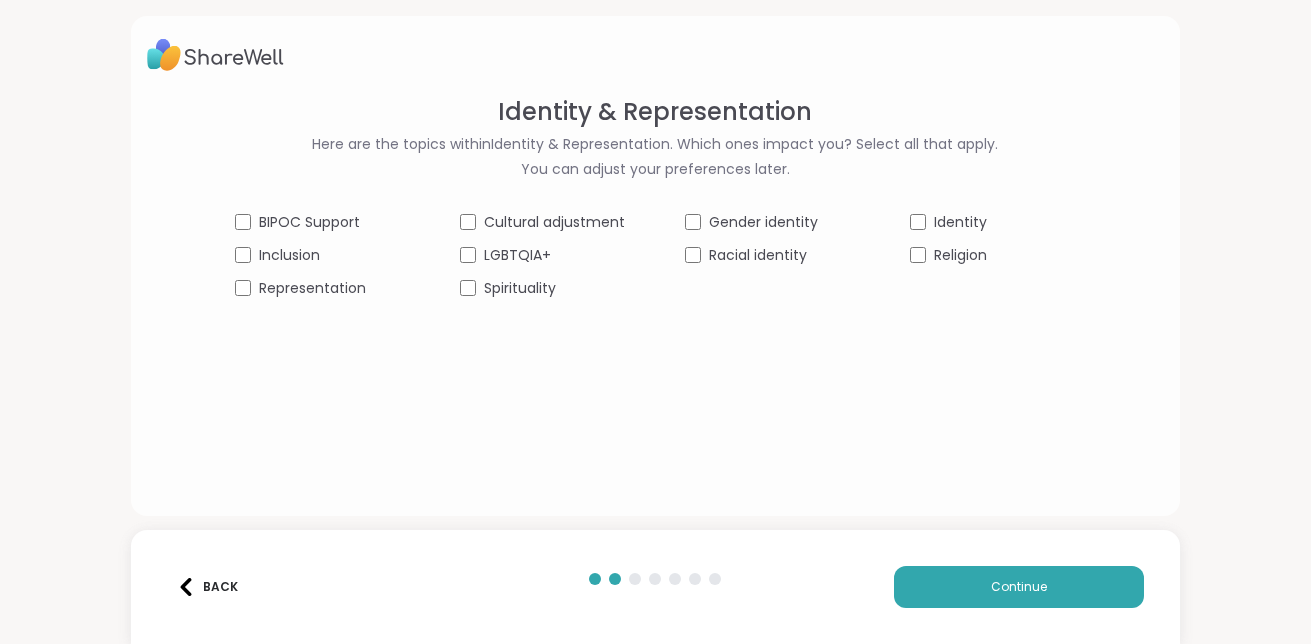 click on "Representation" at bounding box center [317, 288] 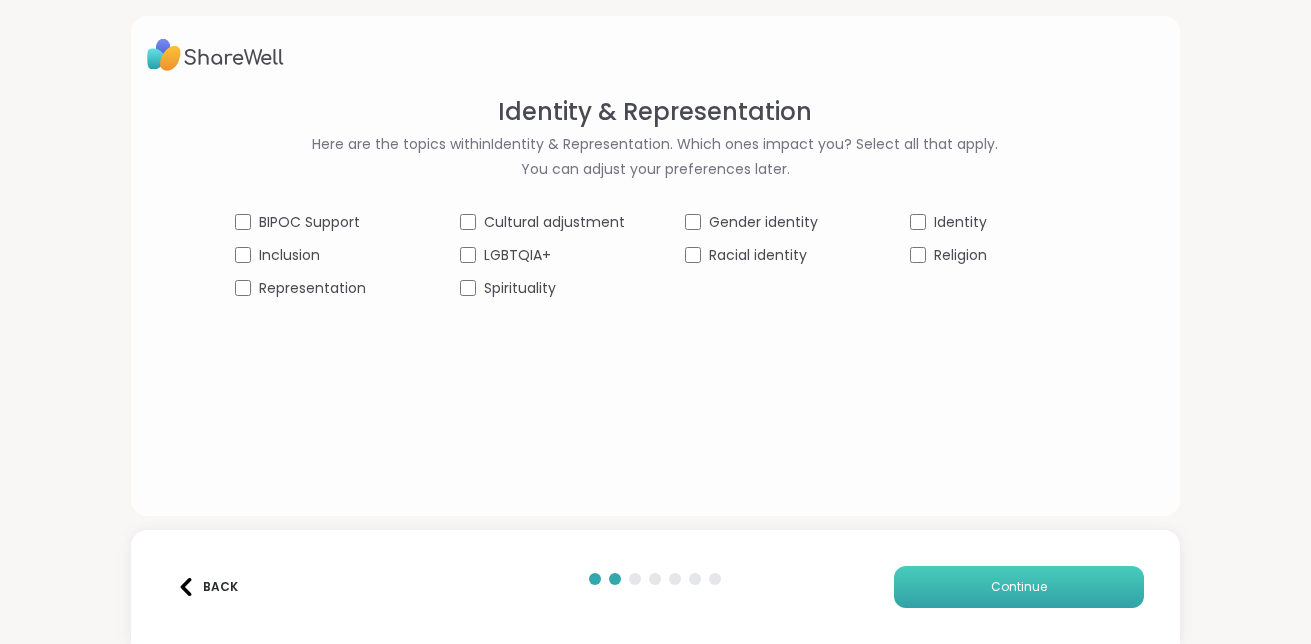 click on "Continue" at bounding box center [1019, 587] 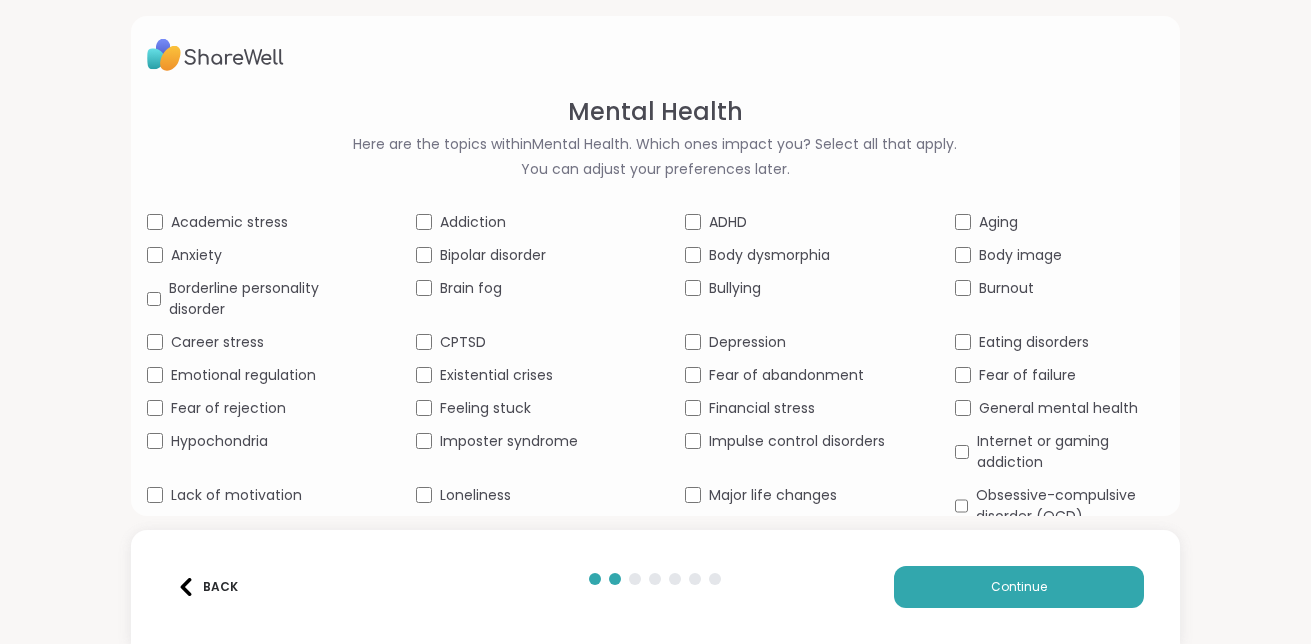 click on "Emotional regulation" at bounding box center [251, 375] 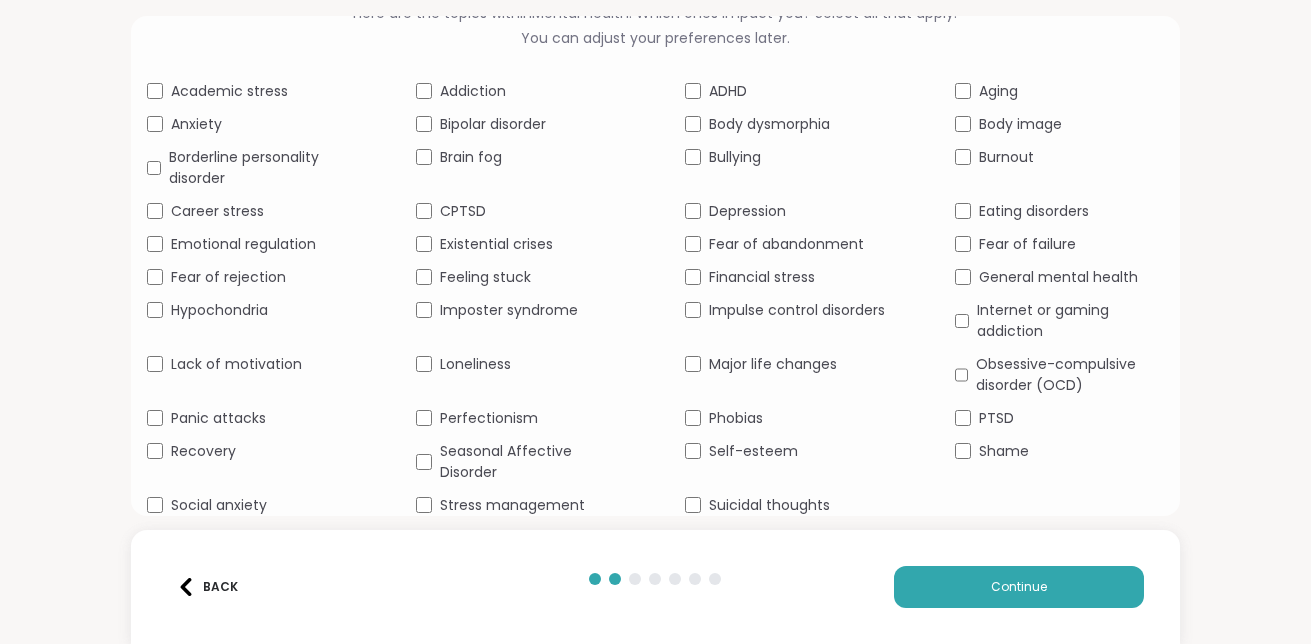 click on "Mental Health Here are the topics within  Mental Health . Which ones impact you? Select all that apply. You can adjust your preferences later. Academic stress Addiction ADHD Aging Anxiety Bipolar disorder Body dysmorphia Body image Borderline personality disorder Brain fog Bullying Burnout Career stress CPTSD Depression Eating disorders Emotional regulation Existential crises Fear of abandonment Fear of failure Fear of rejection Feeling stuck Financial stress General mental health Hypochondria Imposter syndrome Impulse control disorders Internet or gaming addiction Lack of motivation Loneliness Major life changes Obsessive-compulsive disorder (OCD) Panic attacks Perfectionism Phobias PTSD Recovery Seasonal Affective Disorder Self-esteem Shame Social anxiety Stress management Suicidal thoughts" at bounding box center [655, 266] 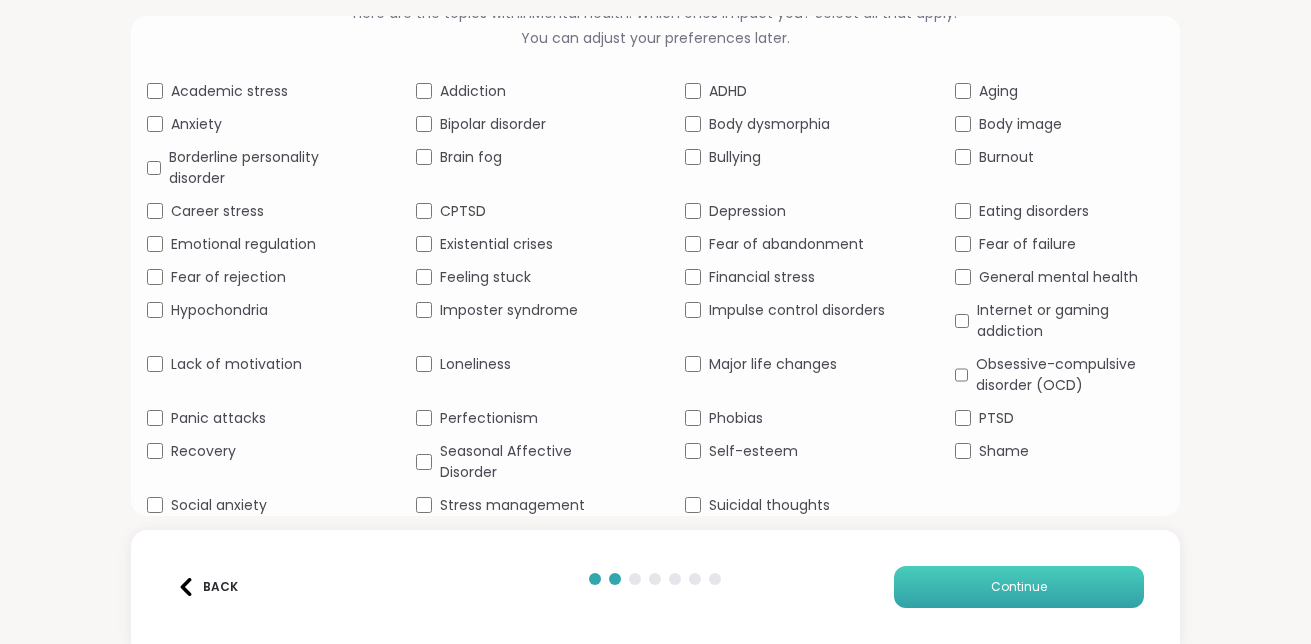 click on "Continue" at bounding box center (1019, 587) 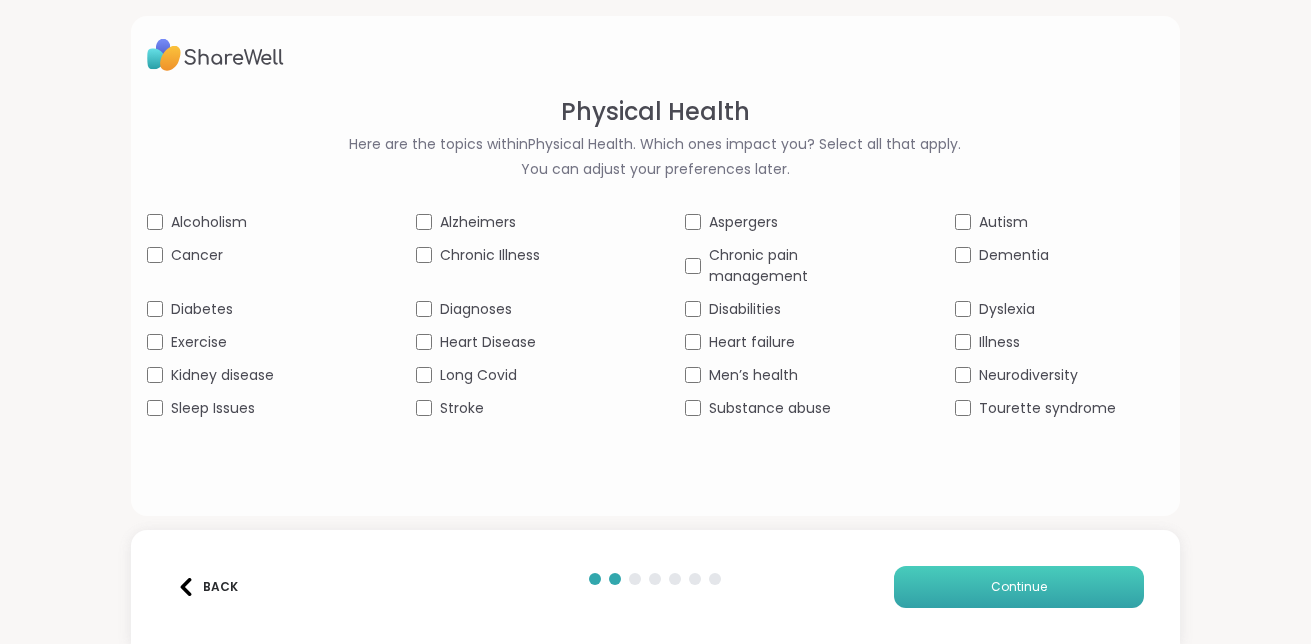 click on "Continue" at bounding box center (1019, 587) 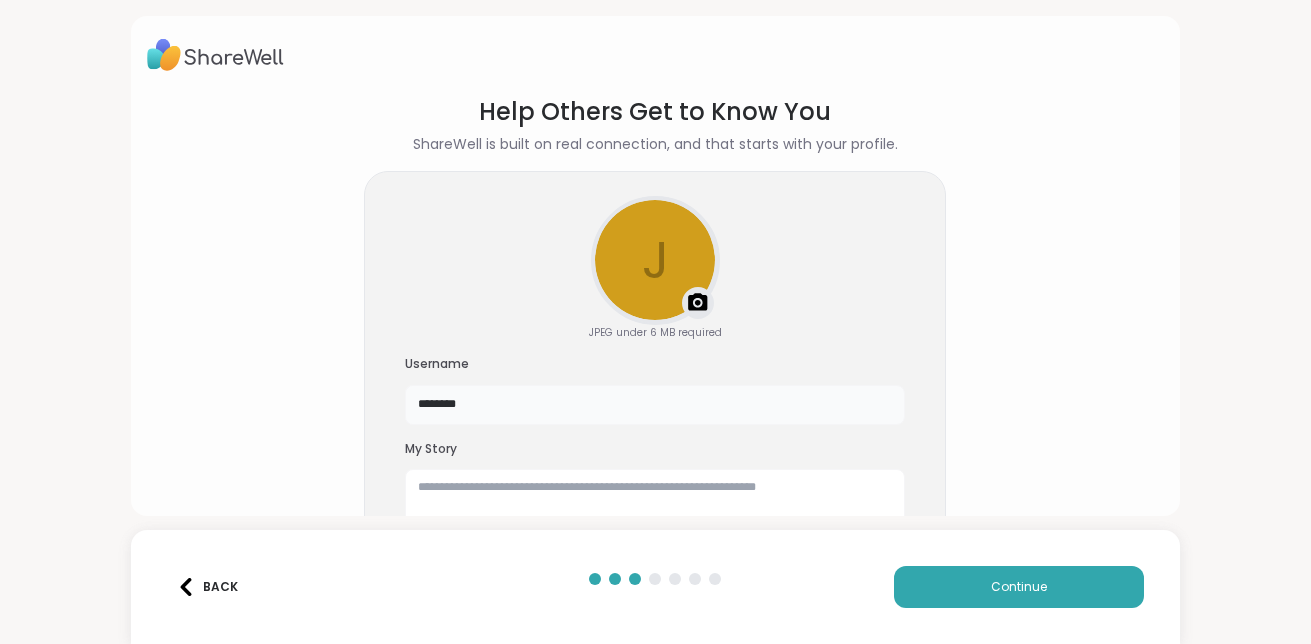 click on "********" at bounding box center [655, 405] 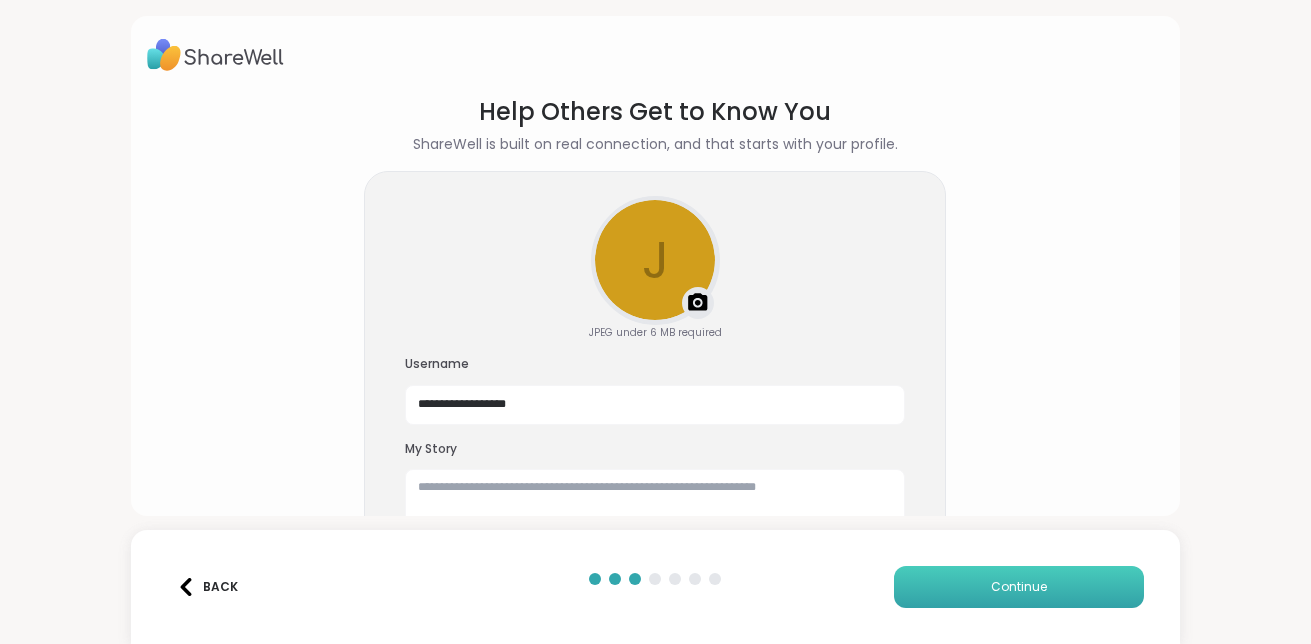 click on "Continue" at bounding box center [1019, 587] 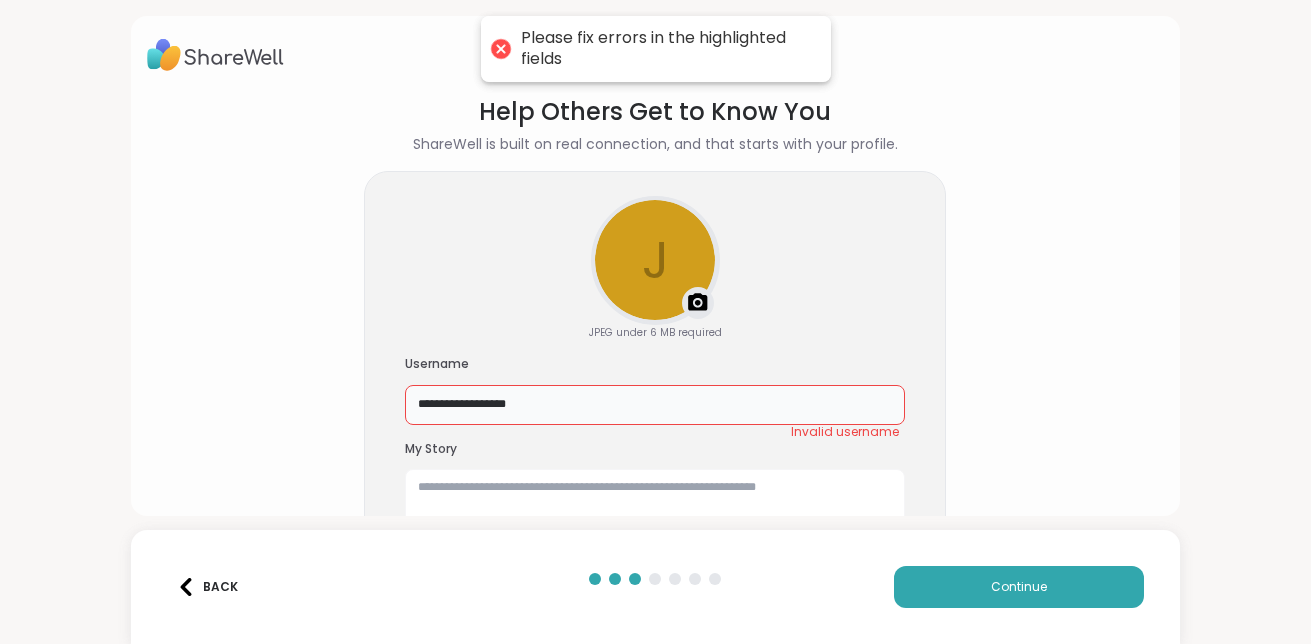 click on "**********" at bounding box center (655, 405) 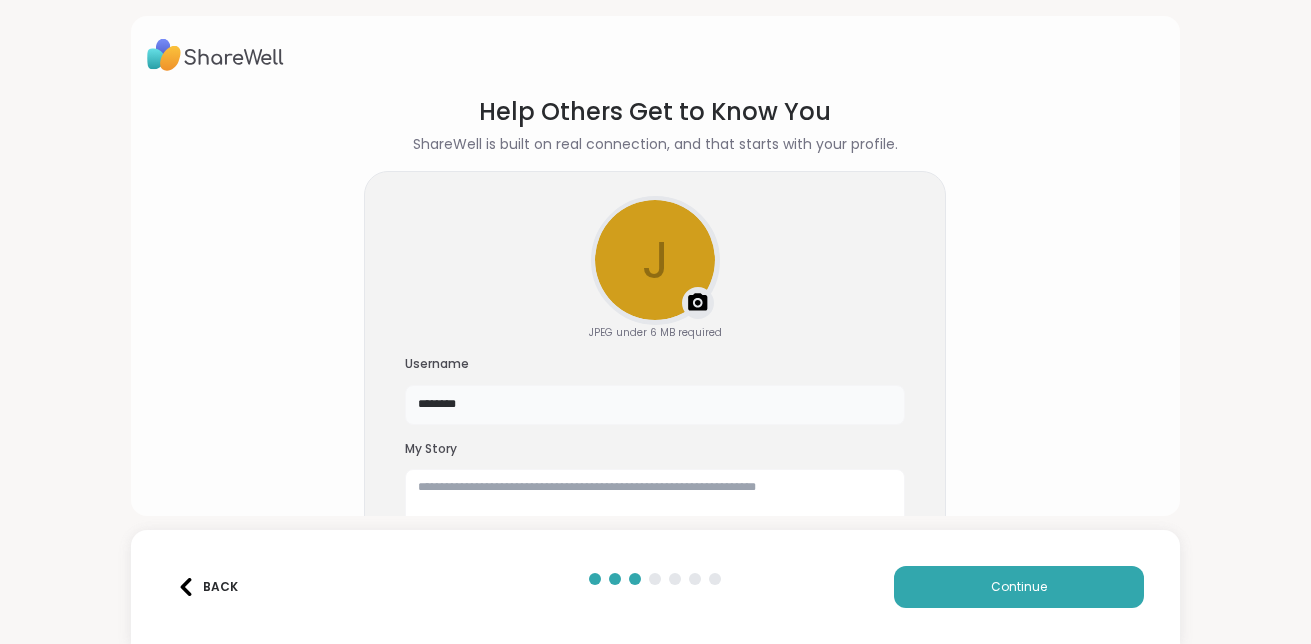 type on "********" 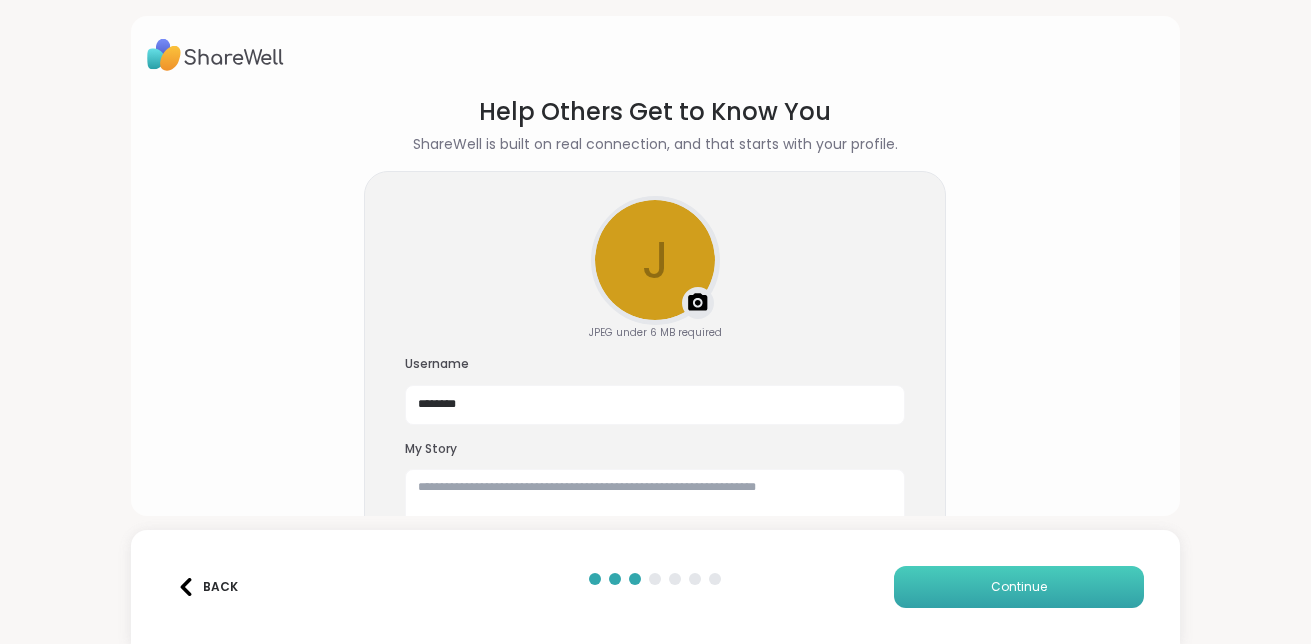 click on "Continue" at bounding box center (1019, 587) 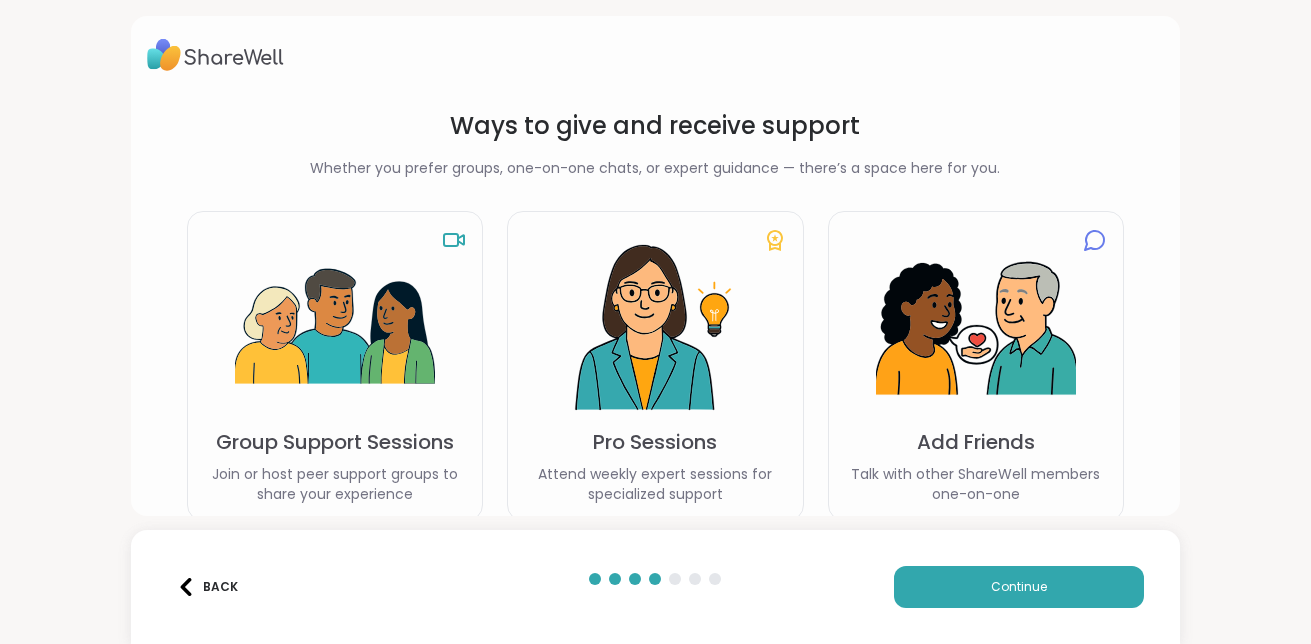 click at bounding box center [655, 328] 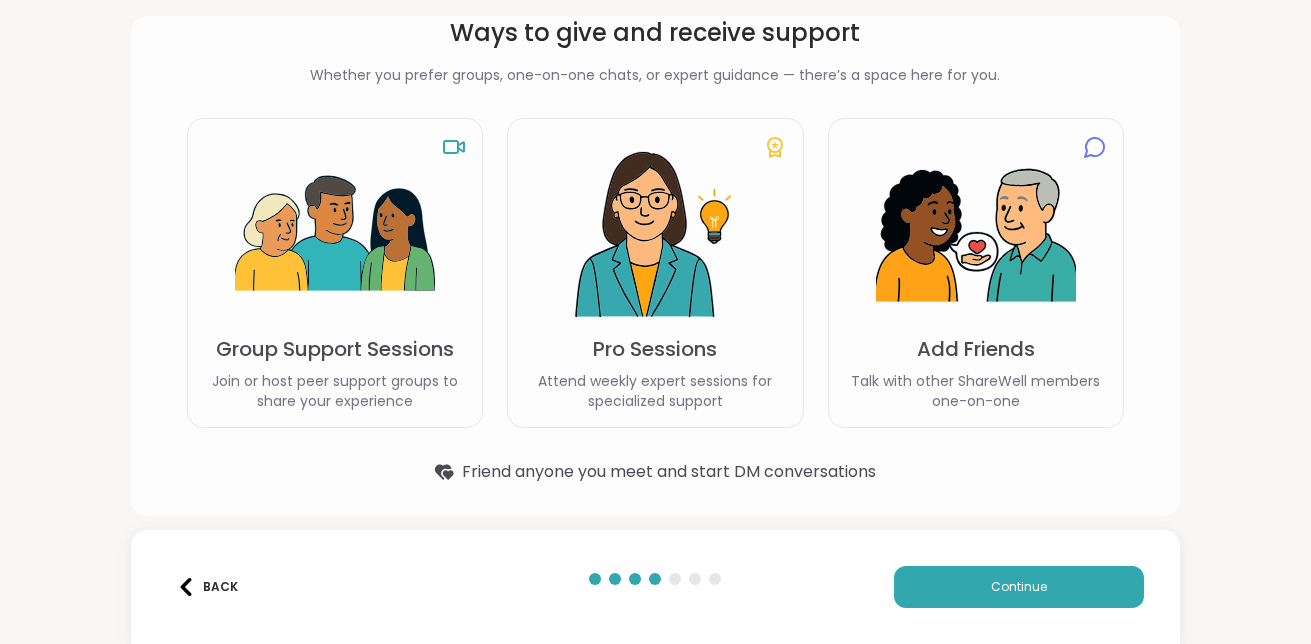 click 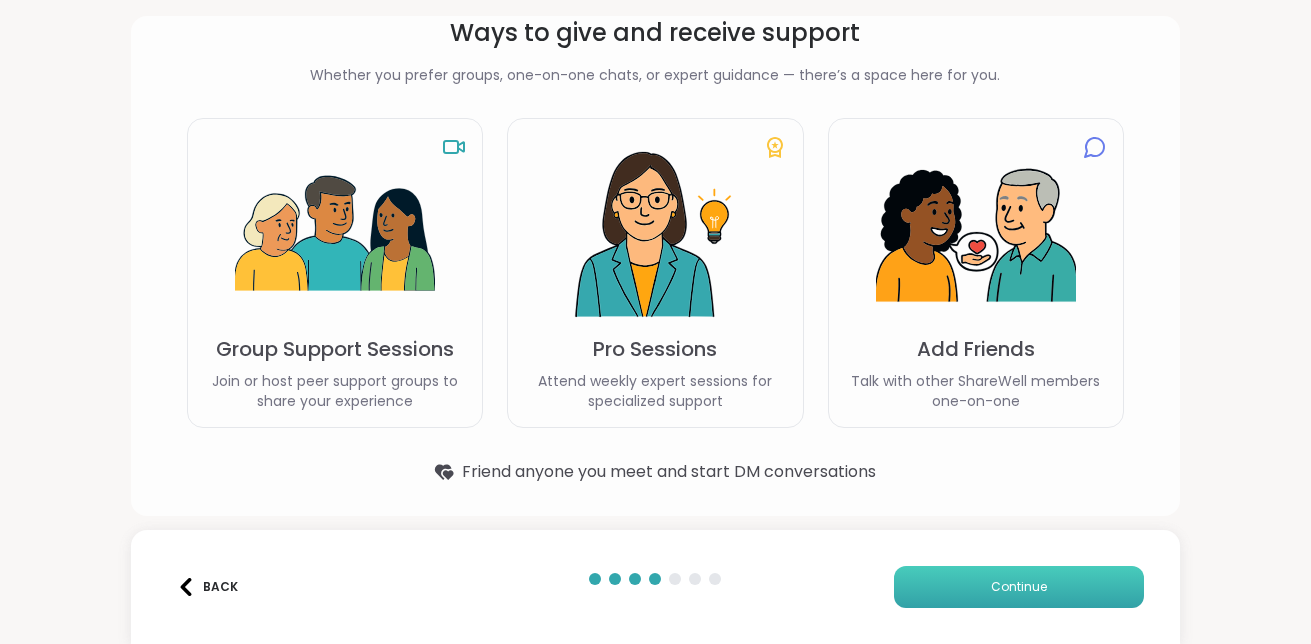 click on "Continue" at bounding box center (1019, 587) 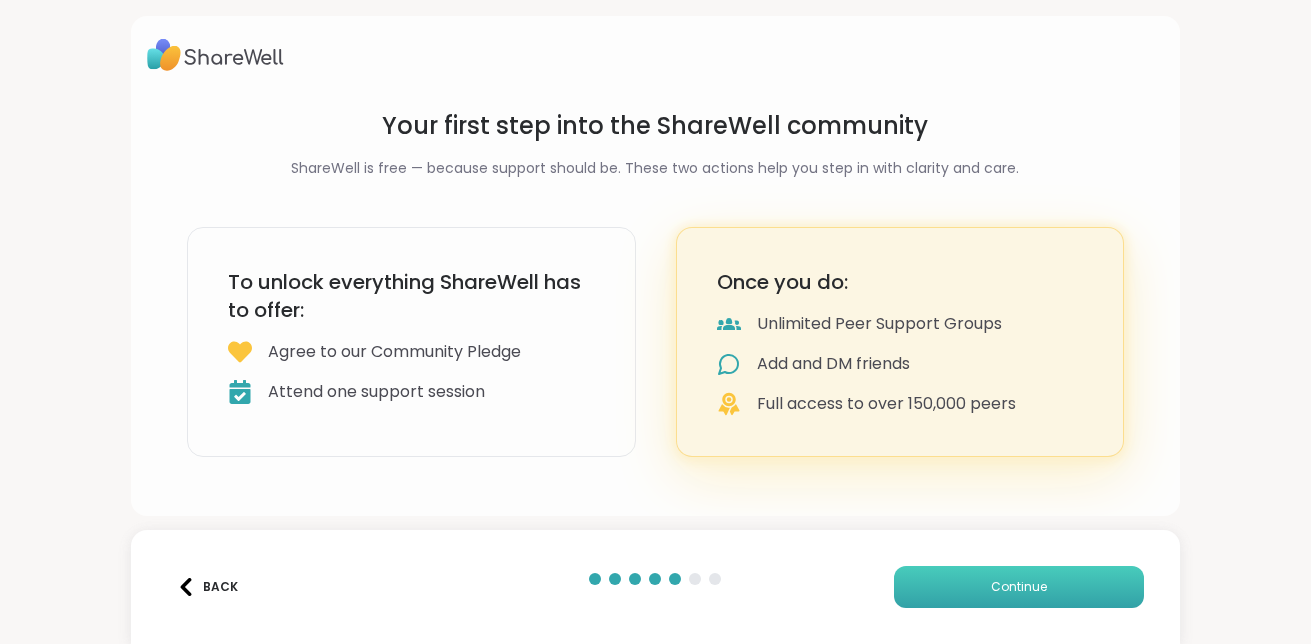 click on "Continue" at bounding box center (1019, 587) 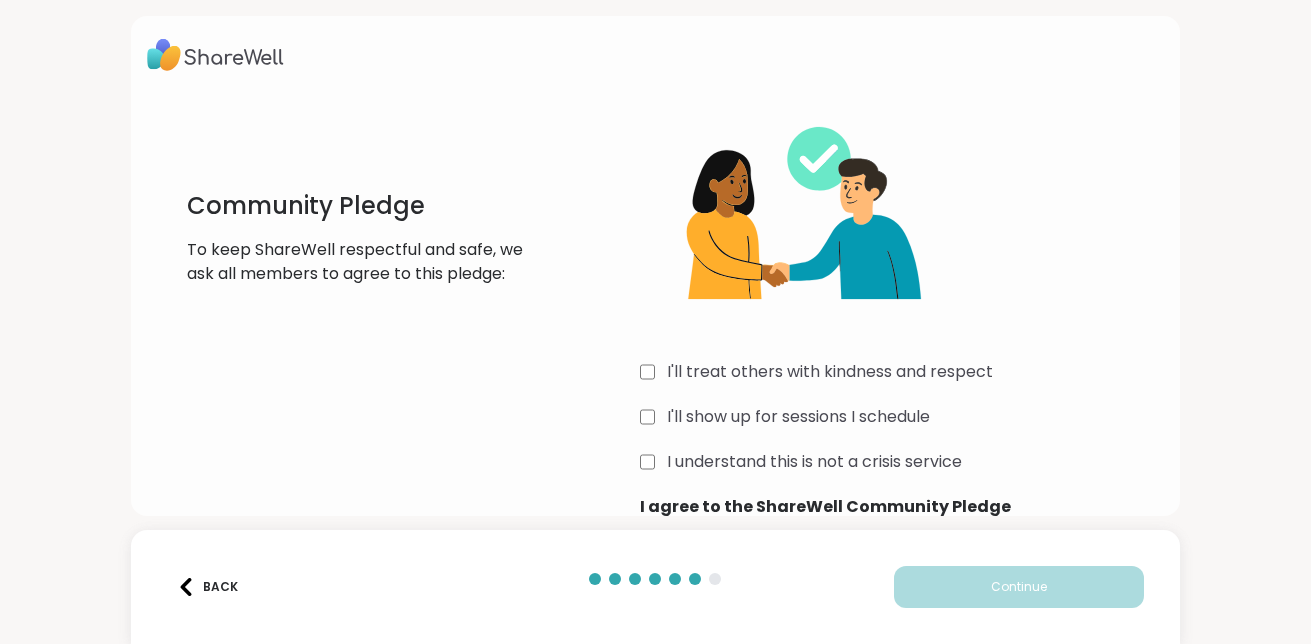 drag, startPoint x: 1006, startPoint y: 591, endPoint x: 795, endPoint y: 552, distance: 214.57399 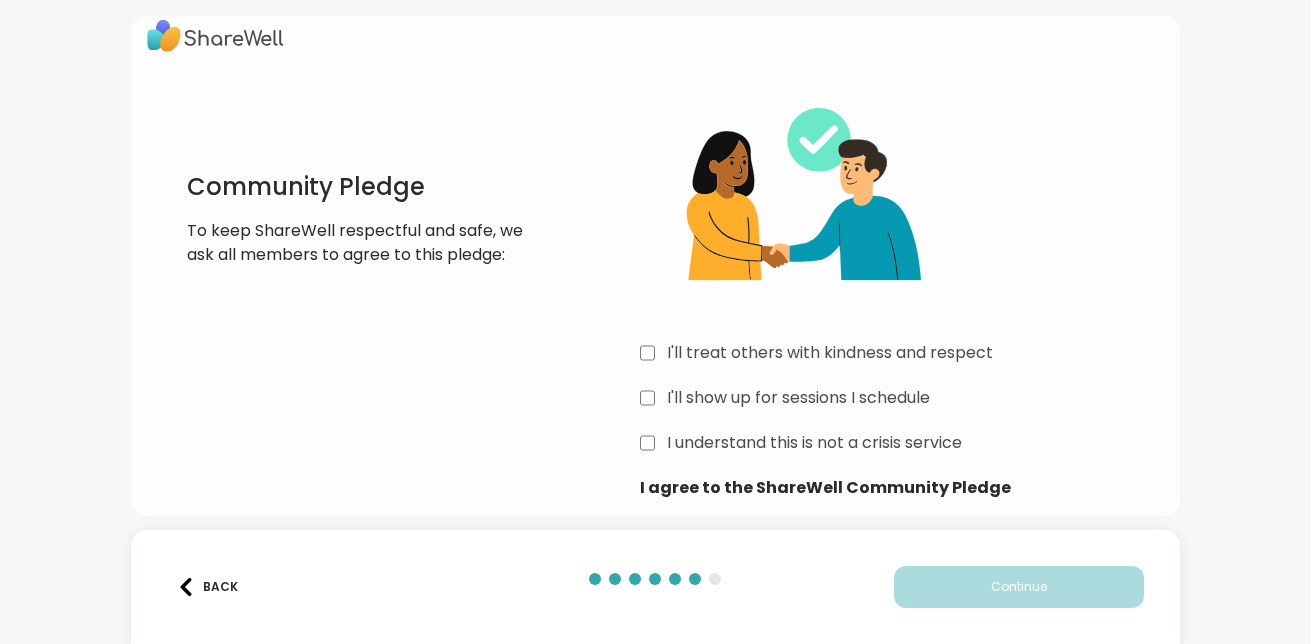 click on "I'll treat others with kindness and respect" at bounding box center [830, 353] 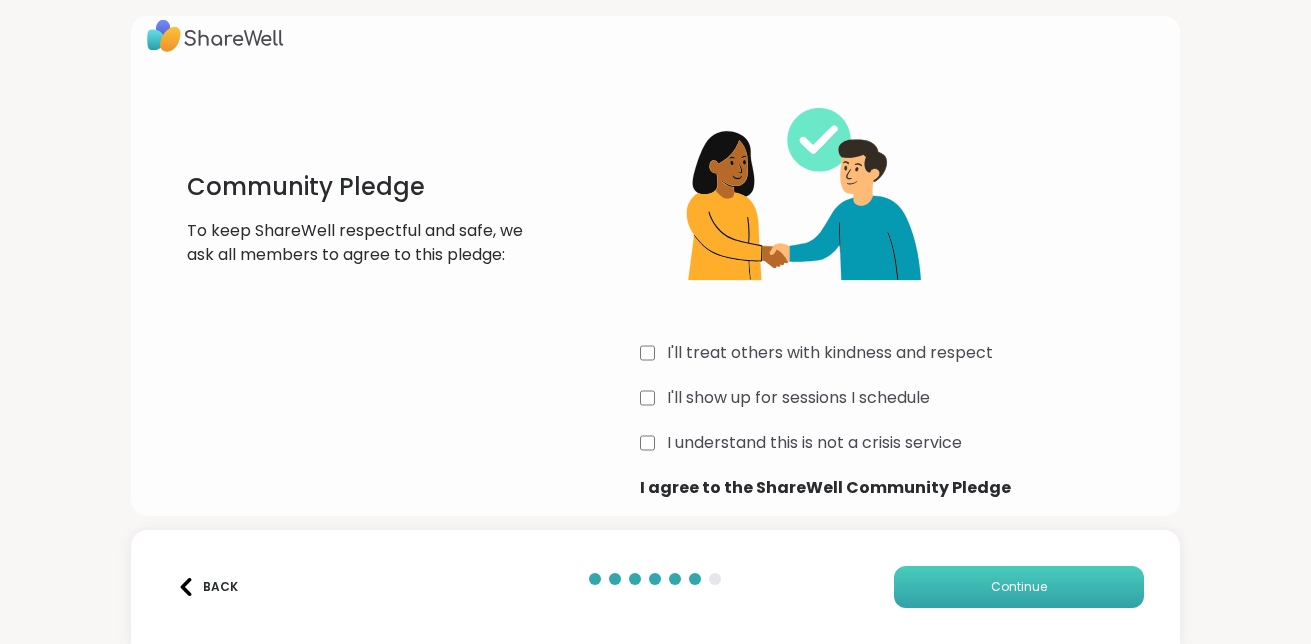 click on "Continue" at bounding box center (1019, 587) 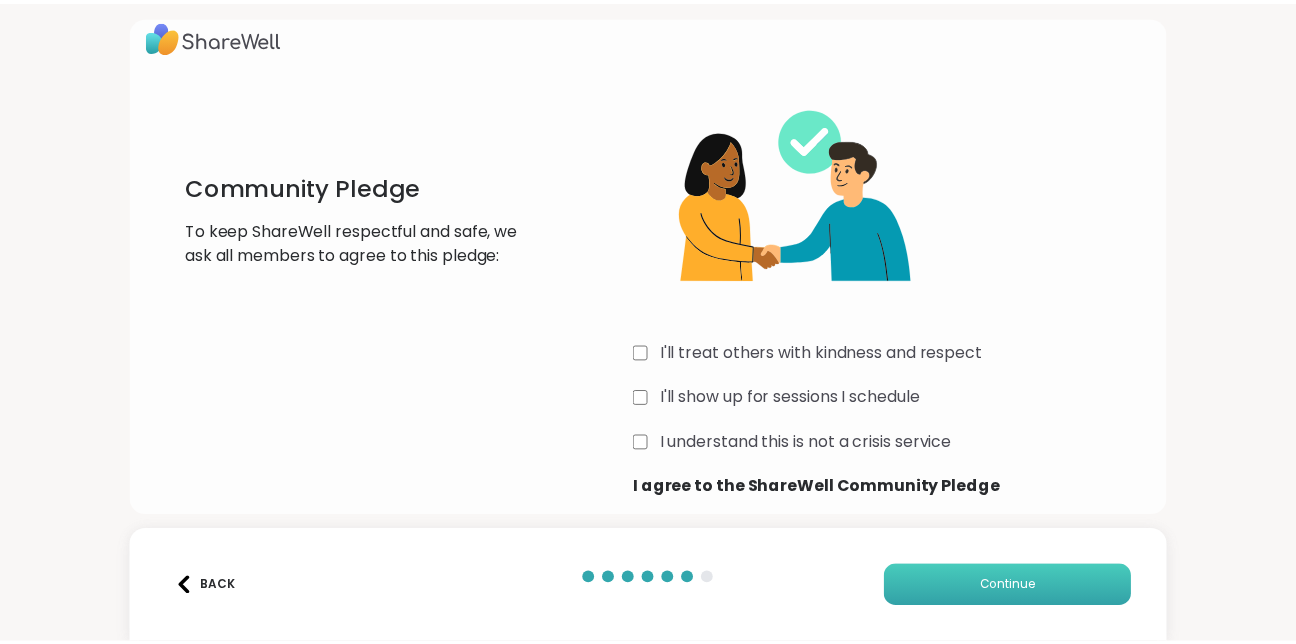scroll, scrollTop: 0, scrollLeft: 0, axis: both 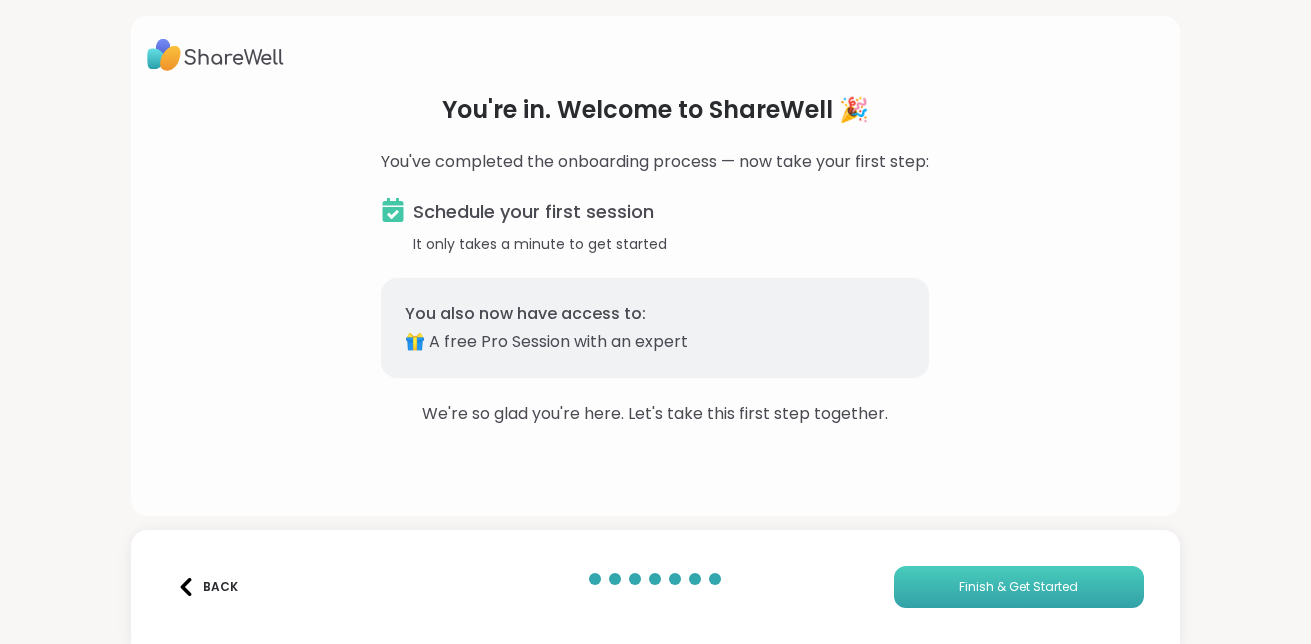 click on "Finish & Get Started" at bounding box center (1019, 587) 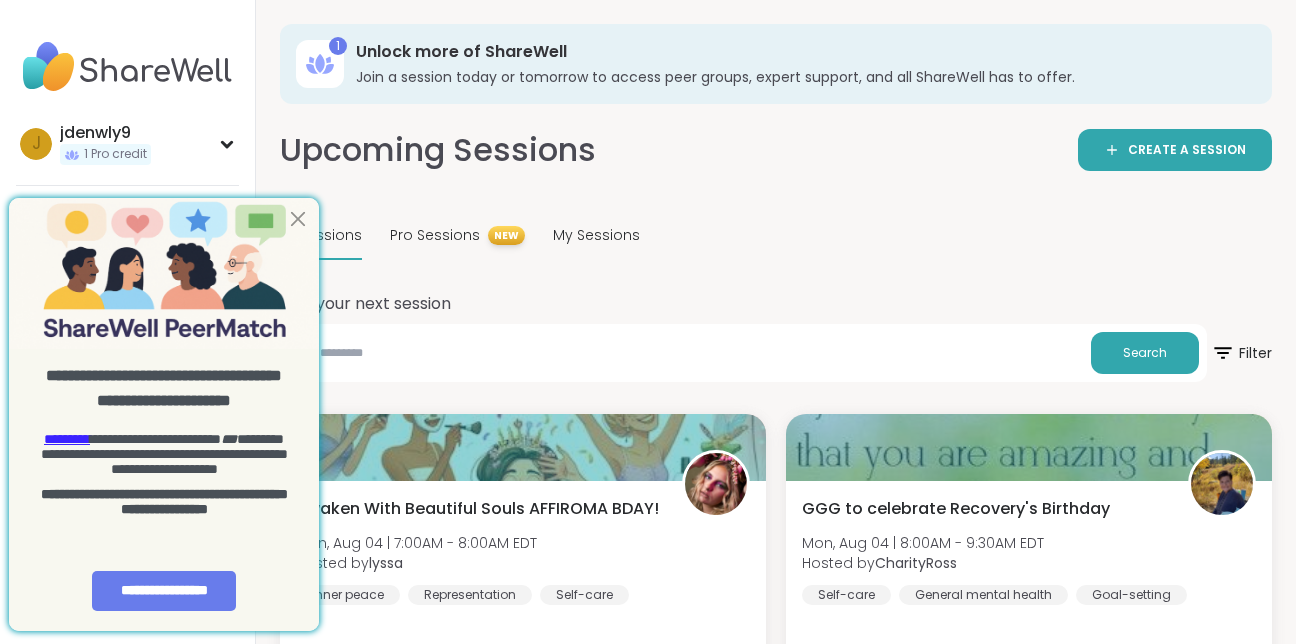 scroll, scrollTop: 0, scrollLeft: 0, axis: both 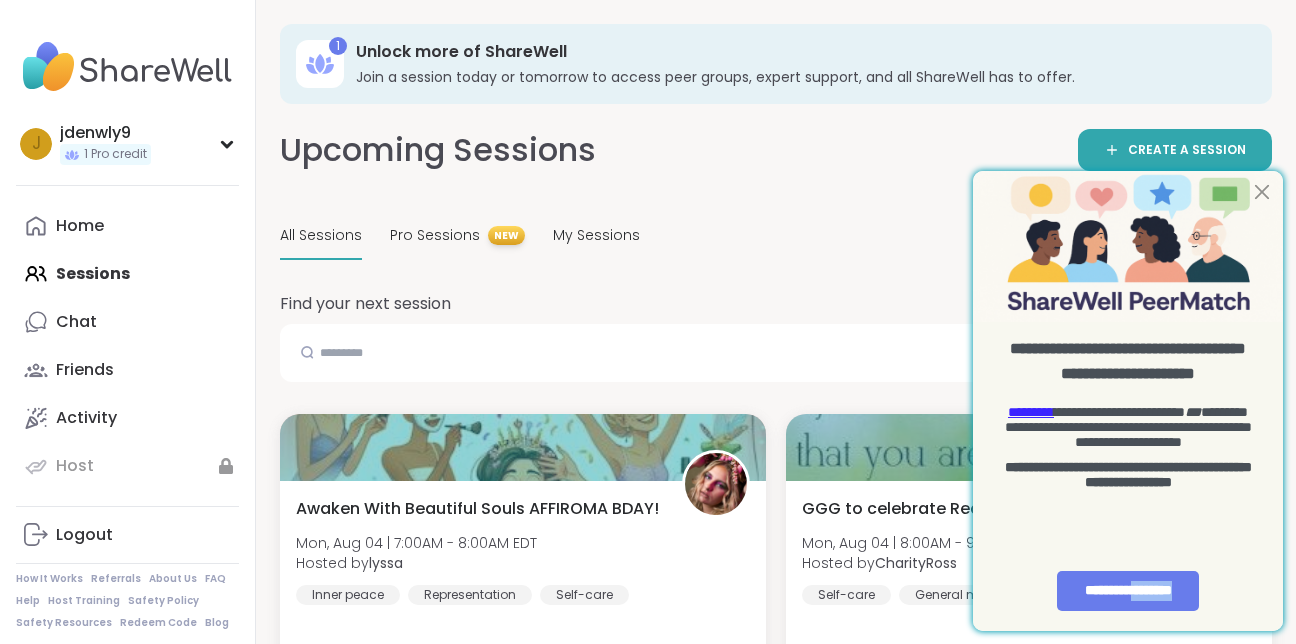 click at bounding box center [1128, 246] 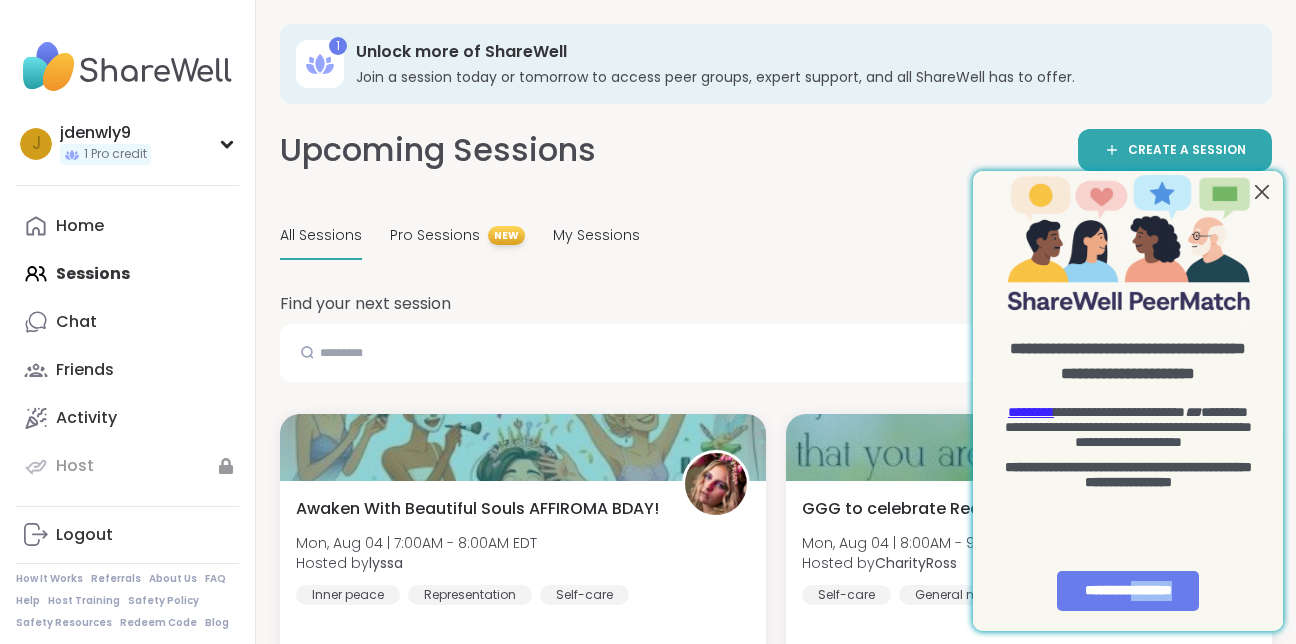 click at bounding box center (1262, 191) 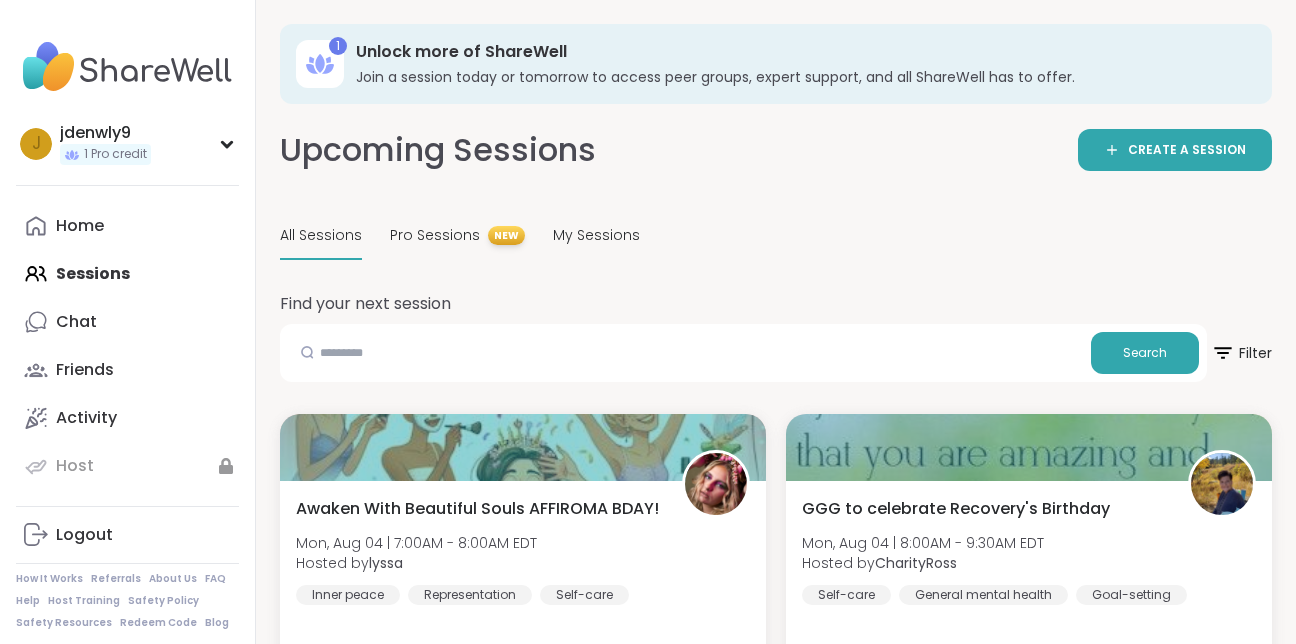 click on "Upcoming Sessions CREATE A SESSION All Sessions Pro Sessions NEW My Sessions" at bounding box center [776, 194] 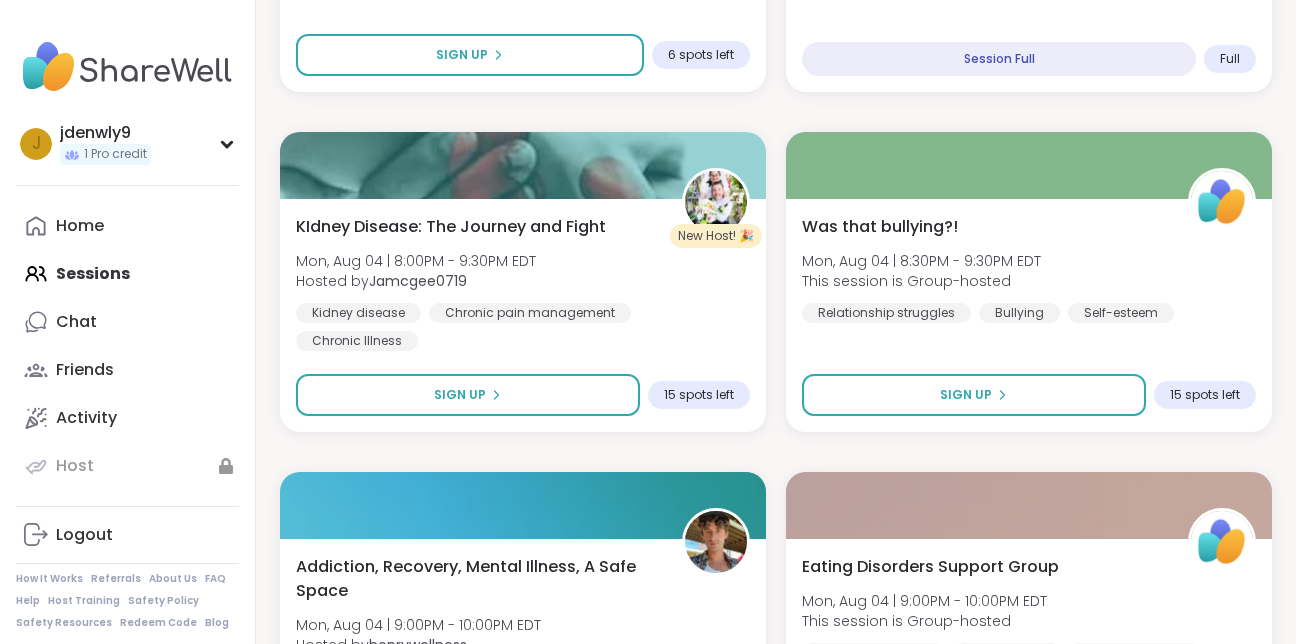 scroll, scrollTop: 5383, scrollLeft: 0, axis: vertical 